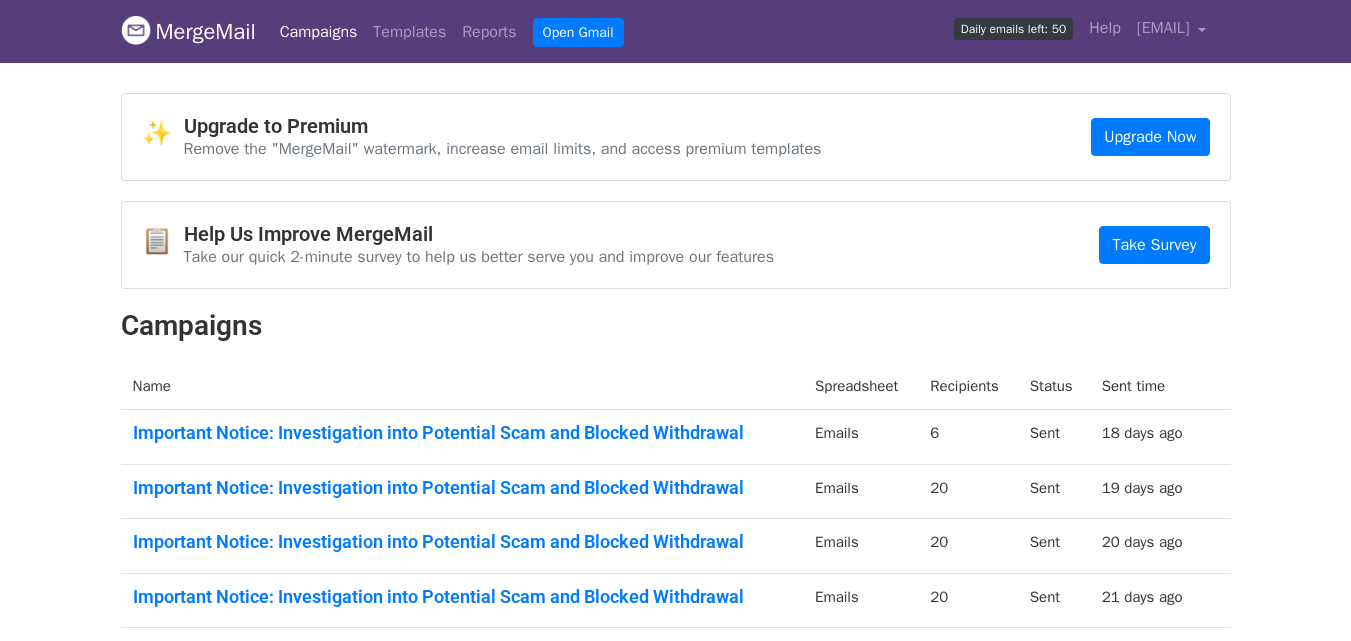scroll, scrollTop: 0, scrollLeft: 0, axis: both 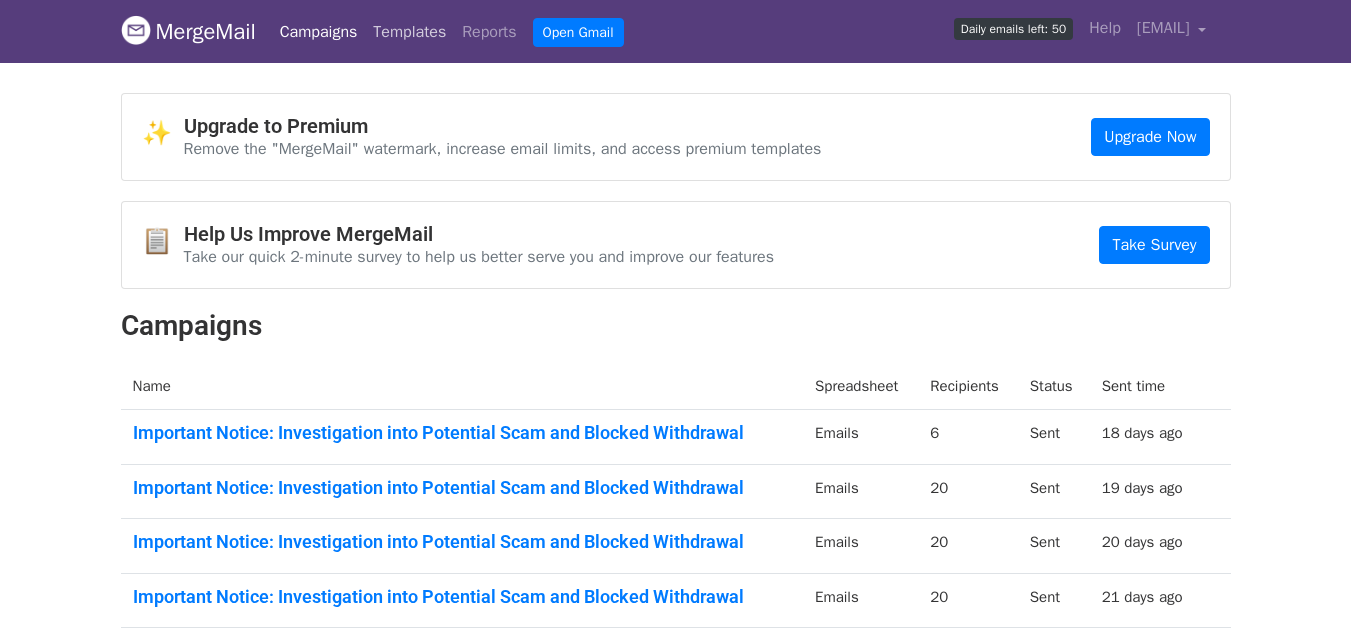click on "Templates" at bounding box center [409, 32] 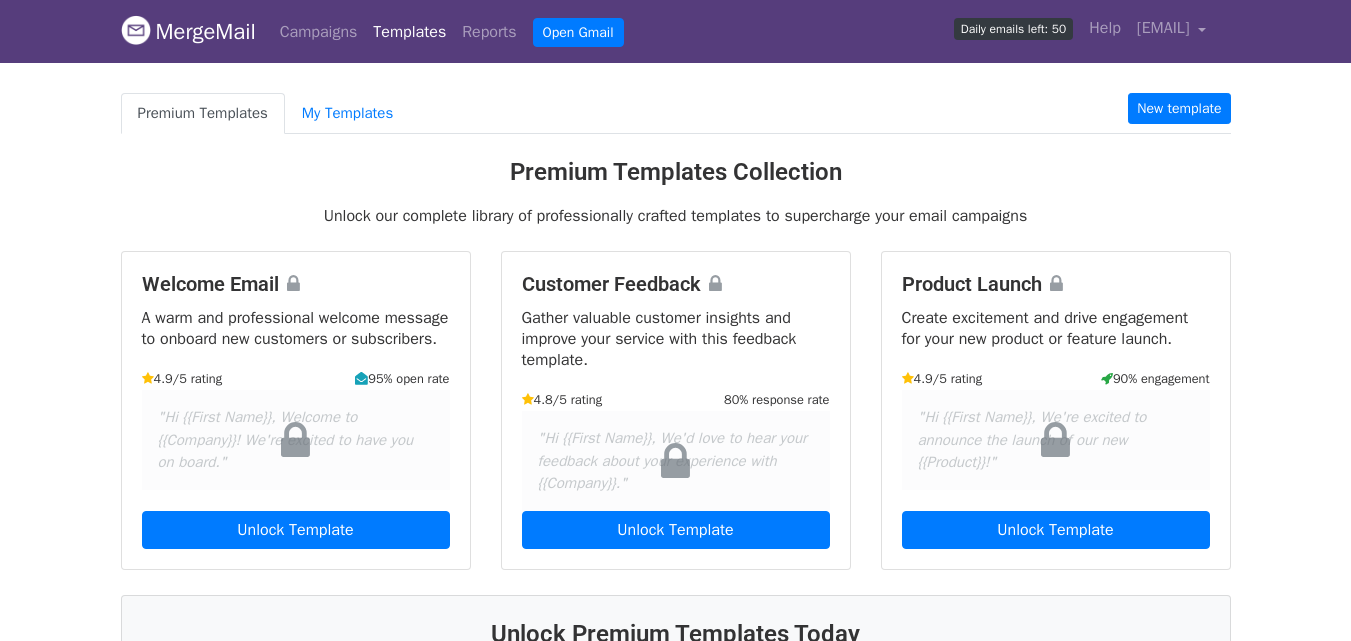 scroll, scrollTop: 0, scrollLeft: 0, axis: both 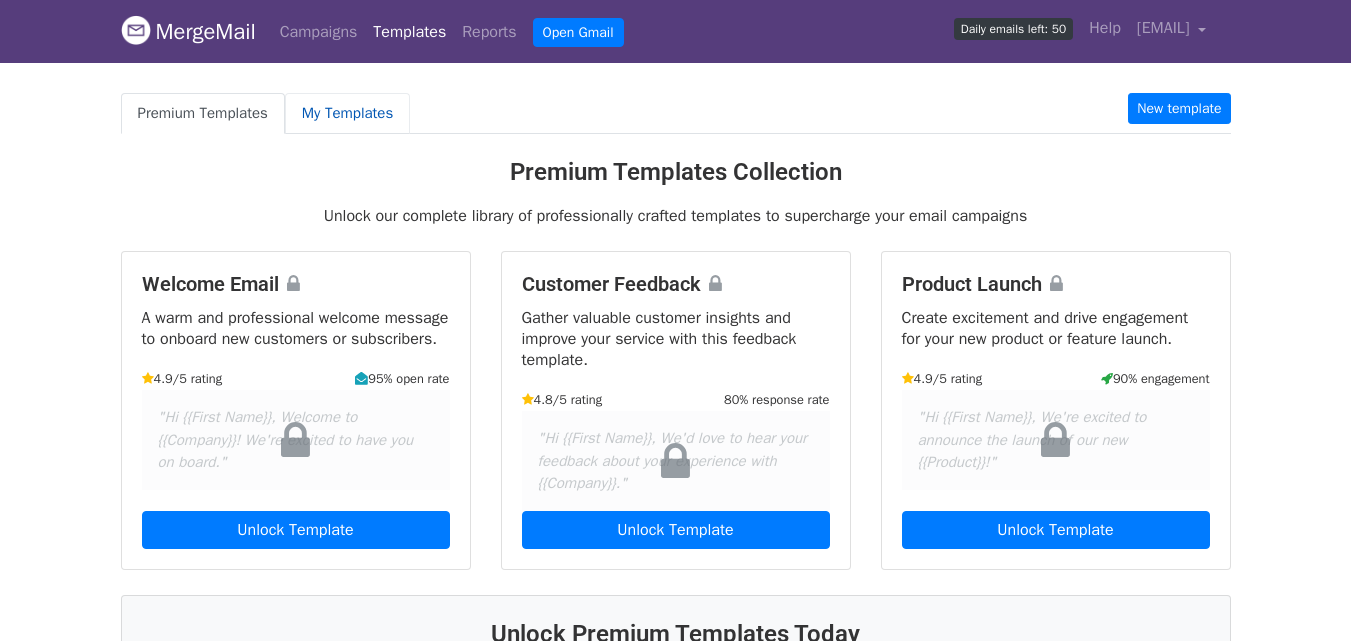 click on "My Templates" at bounding box center (347, 113) 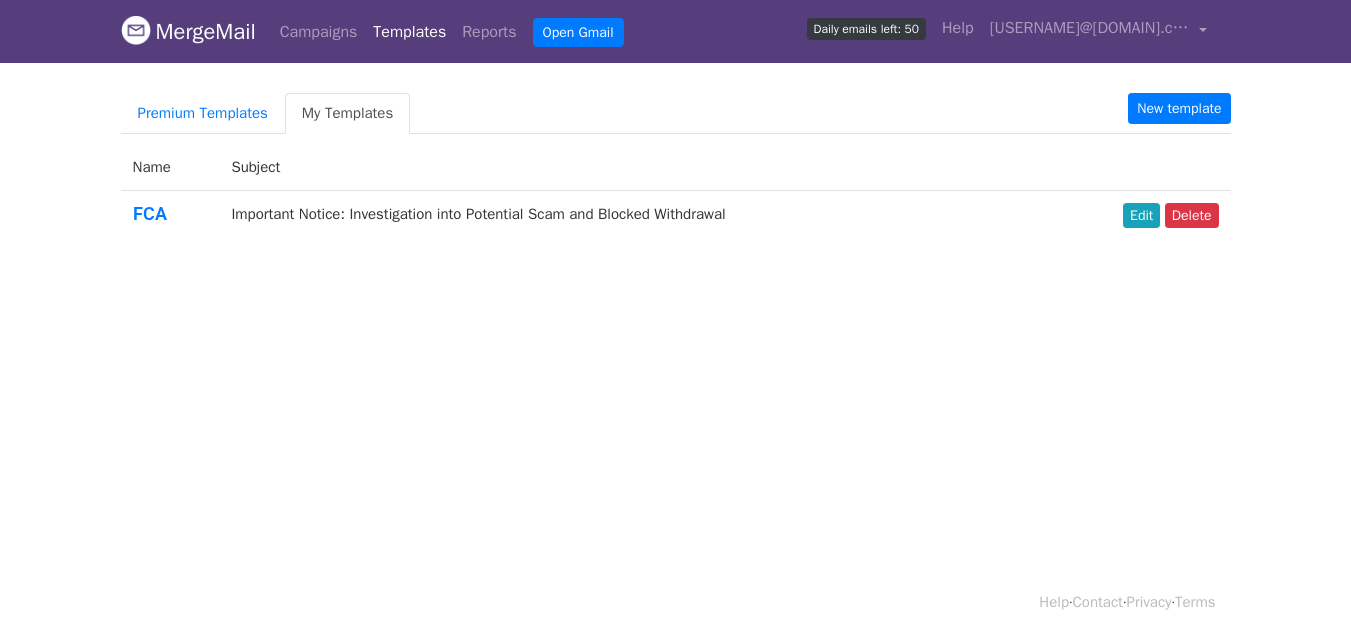 scroll, scrollTop: 0, scrollLeft: 0, axis: both 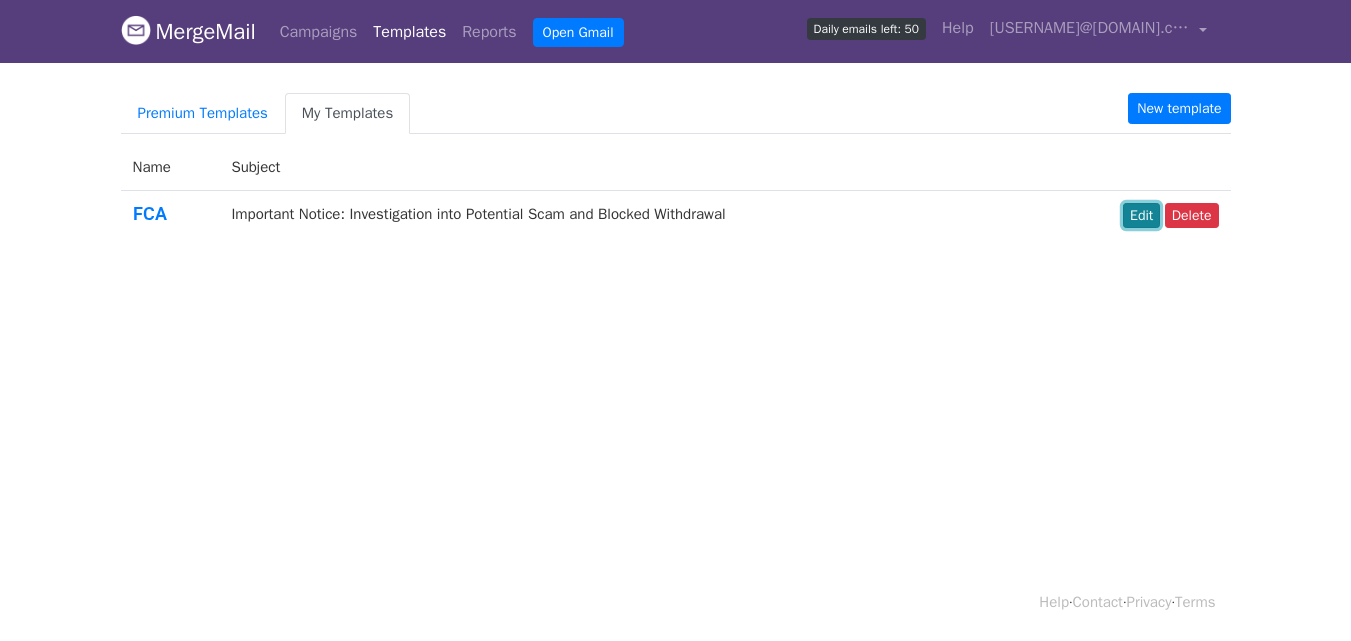 click on "Edit" at bounding box center (1141, 215) 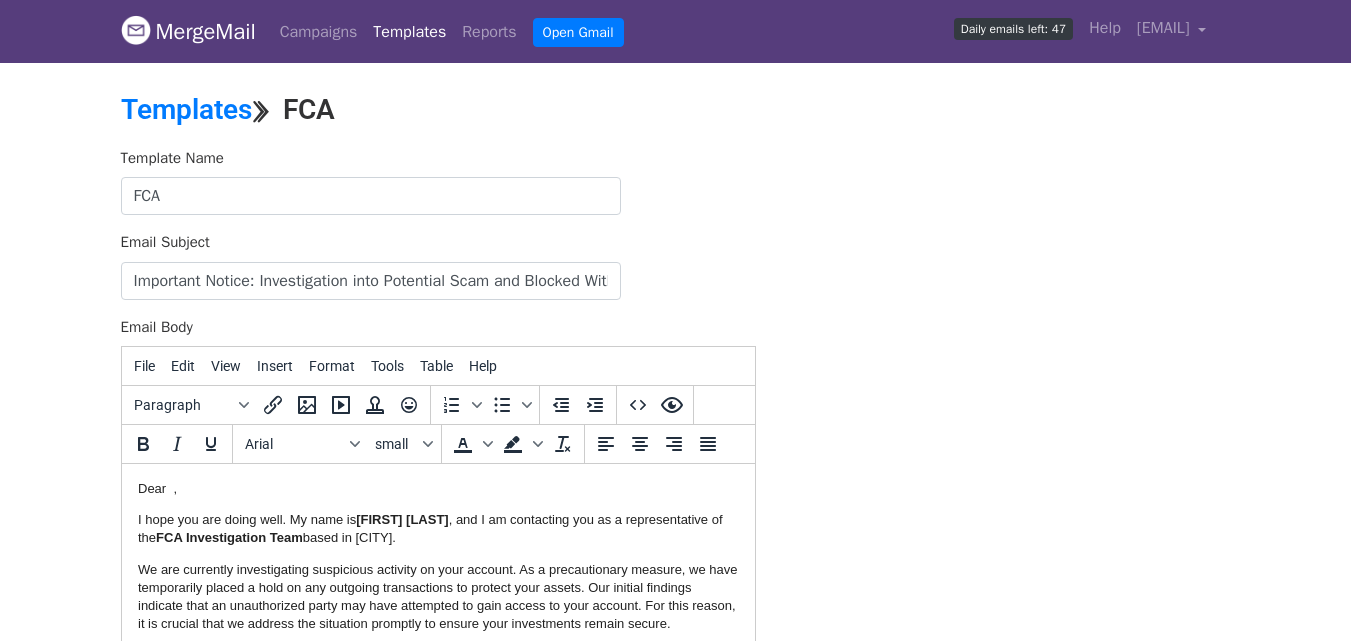 scroll, scrollTop: 0, scrollLeft: 0, axis: both 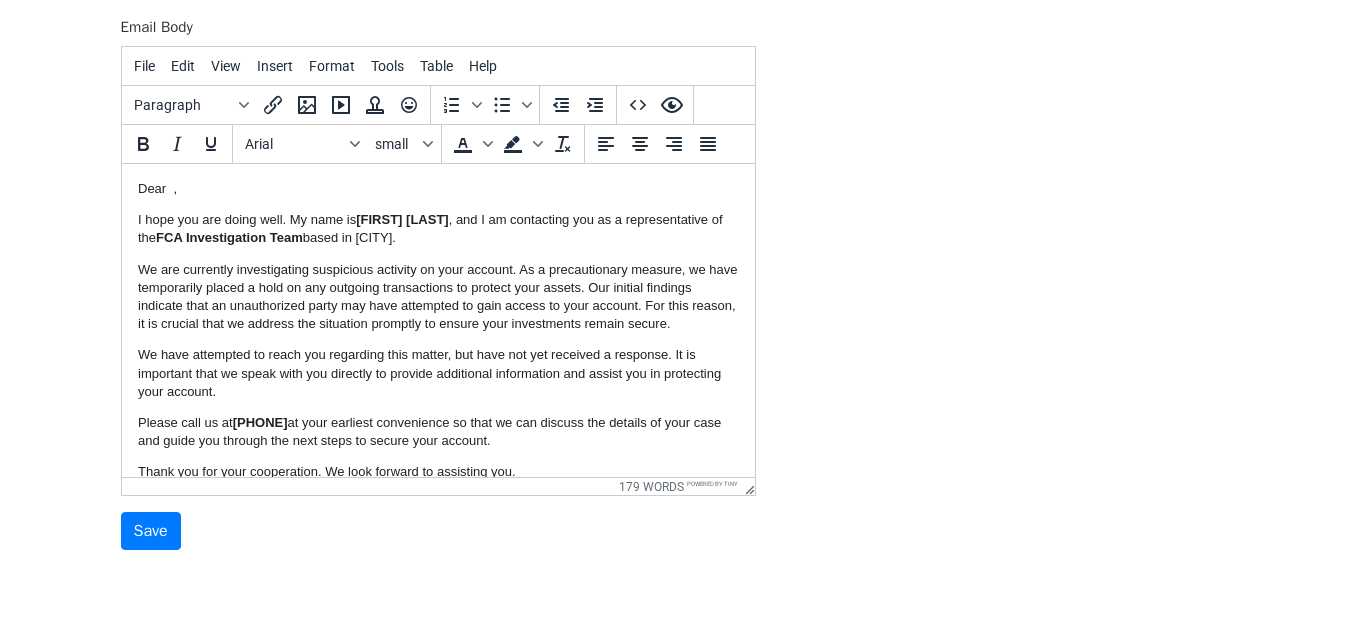 click on "12365993309" at bounding box center [259, 422] 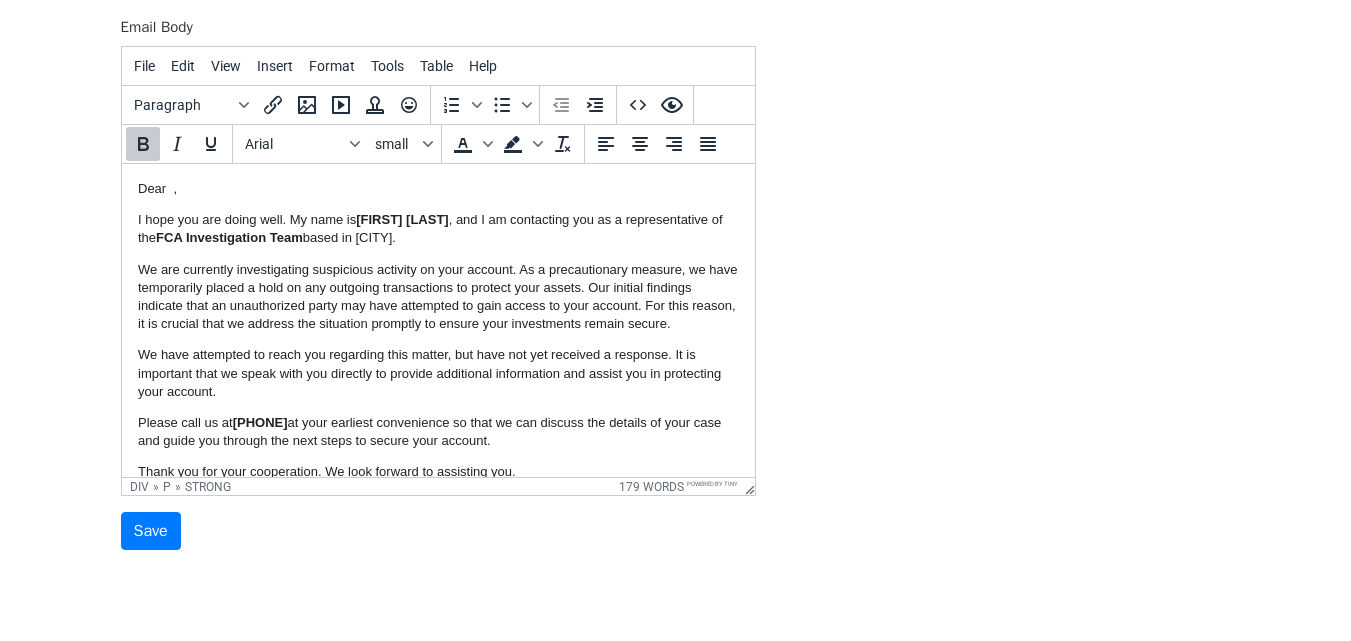 click on "Template Name
FCA
Email Subject
Important Notice: Investigation into Potential Scam and Blocked Withdrawal
Email Body
File Edit View Insert Format Tools Table Help Paragraph To open the popup, press Shift+Enter To open the popup, press Shift+Enter Arial small To open the popup, press Shift+Enter To open the popup, press Shift+Enter div  »  p  »  strong 179 words Powered by Tiny
Save" at bounding box center (676, 199) 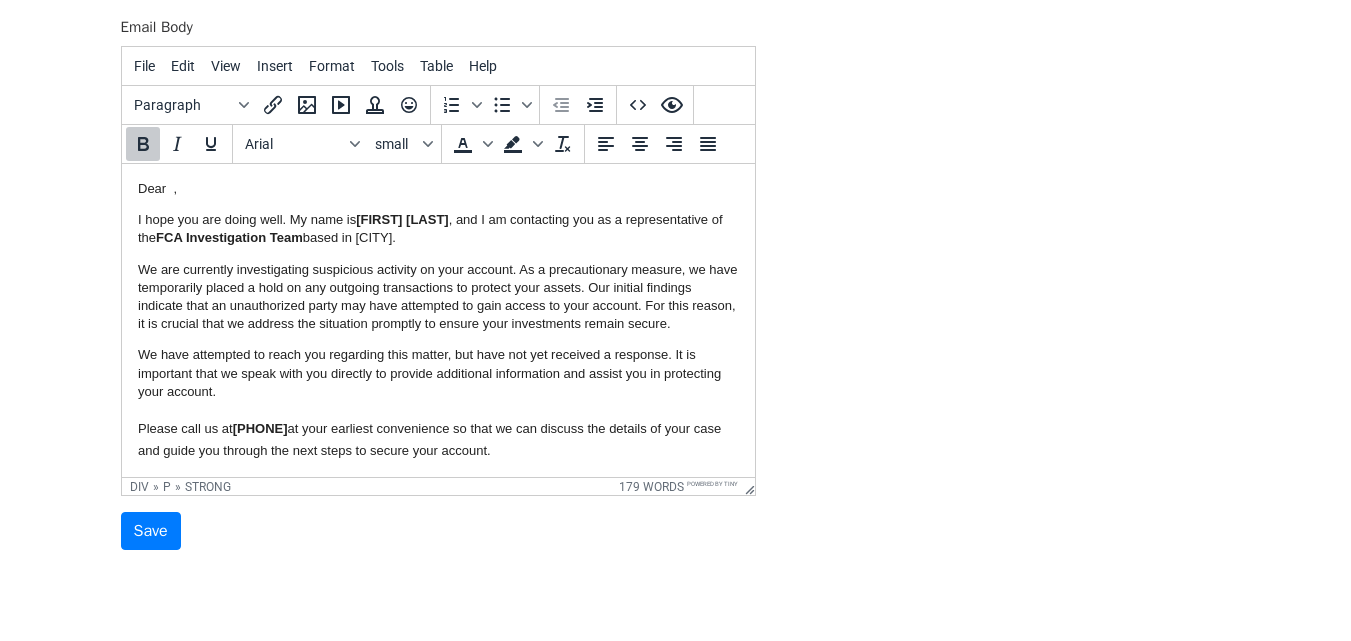 click on "We have attempted to reach you regarding this matter, but have not yet received a response. It is important that we speak with you directly to provide additional information and assist you in protecting your account." at bounding box center (437, 373) 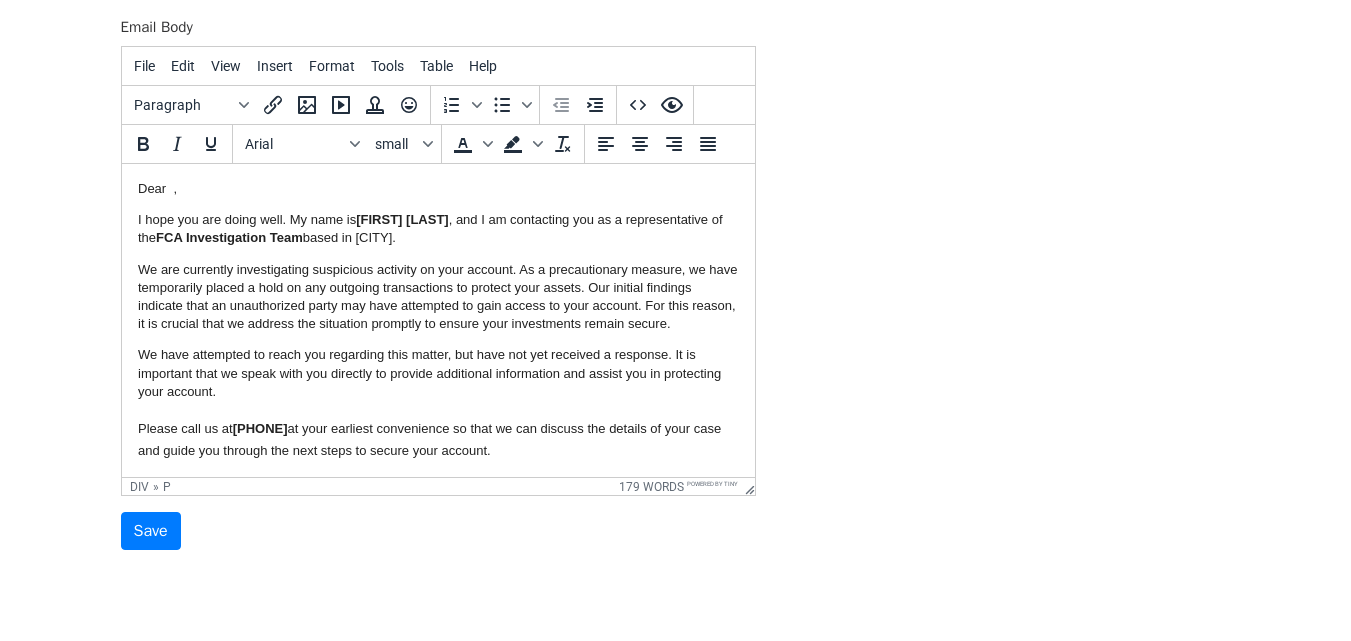 click on "15872877964" at bounding box center [259, 428] 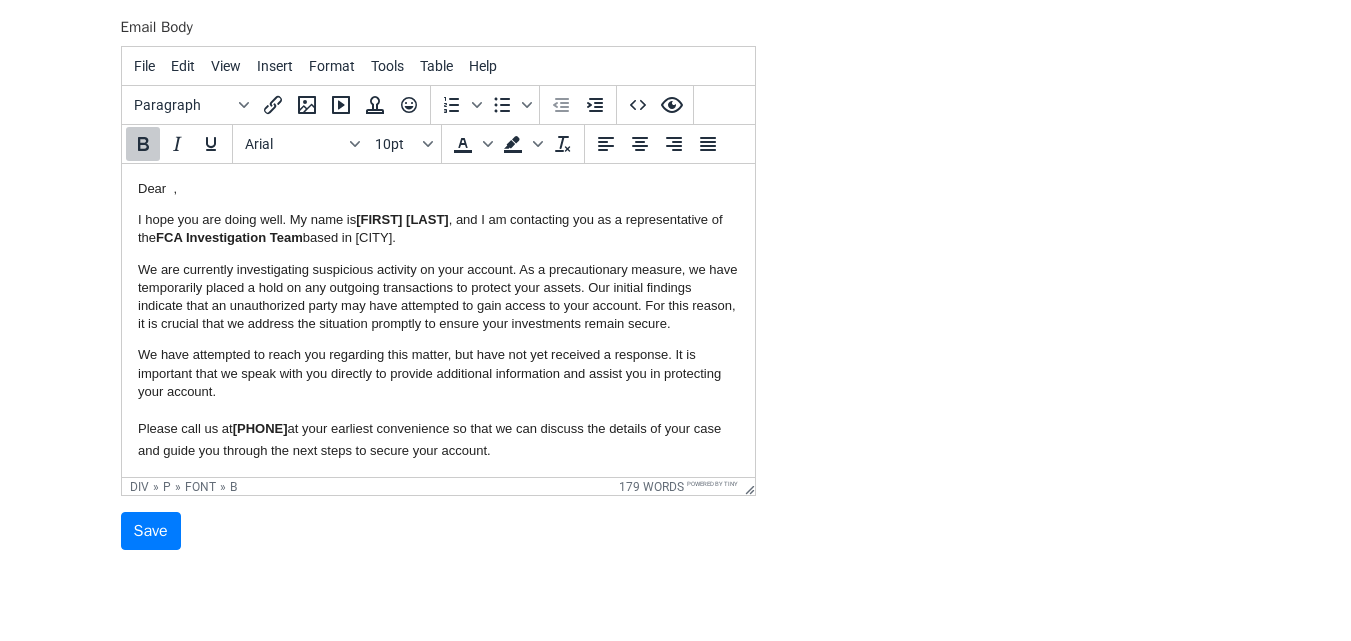 click on "Dear  , I hope you are doing well. My name is  Chris Walker , and I am contacting you as a representative of the  FCA Investigation Team  based in London. We are currently investigating suspicious activity on your account. As a precautionary measure, we have temporarily placed a hold on any outgoing transactions to protect your assets. Our initial findings indicate that an unauthorized party may have attempted to gain access to your account. For this reason, it is crucial that we address the situation promptly to ensure your investments remain secure. We have attempted to reach you regarding this matter, but have not yet received a response. It is important that we speak with you directly to provide additional information and assist you in protecting your account. Please call us at  15872877964  at your earliest convenience so that we can discuss the details of your case and guide you through the next steps to secure your account. Thank you for your cooperation. We look forward to assisting you." at bounding box center (437, 362) 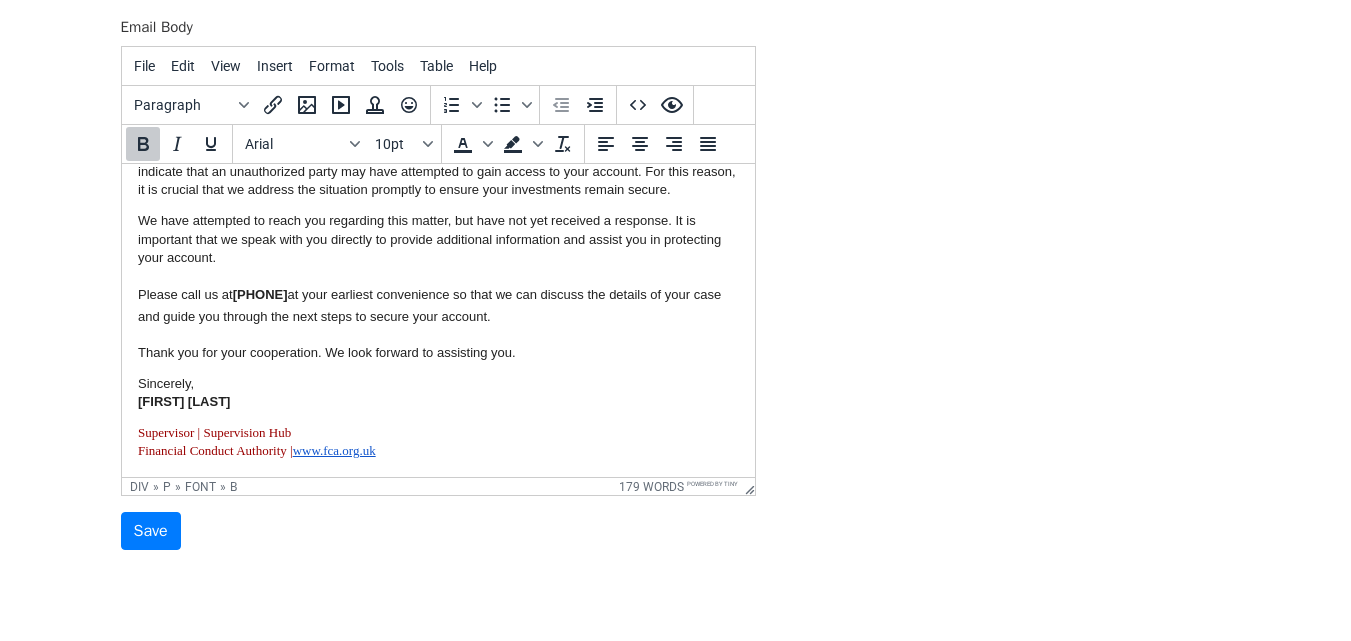 scroll, scrollTop: 36, scrollLeft: 0, axis: vertical 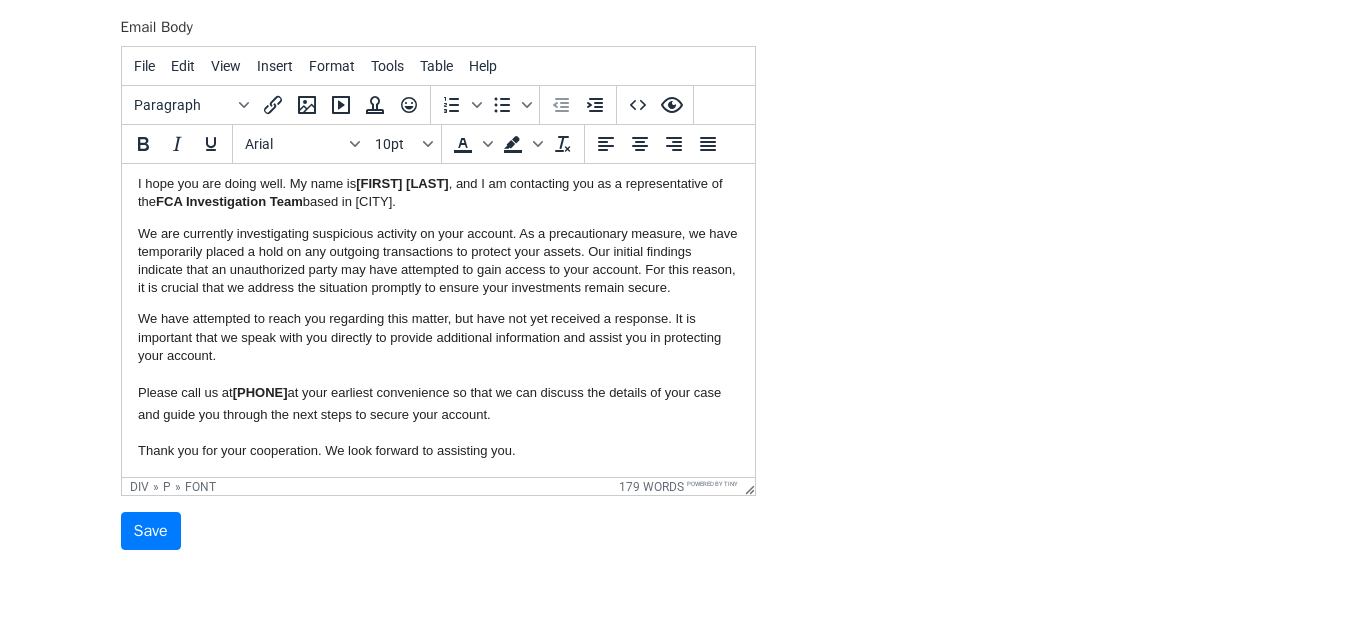click on "Please call us at  15872877964  at your earliest convenience so that we can discuss the details of your case and guide you through the next steps to secure your account." at bounding box center (428, 403) 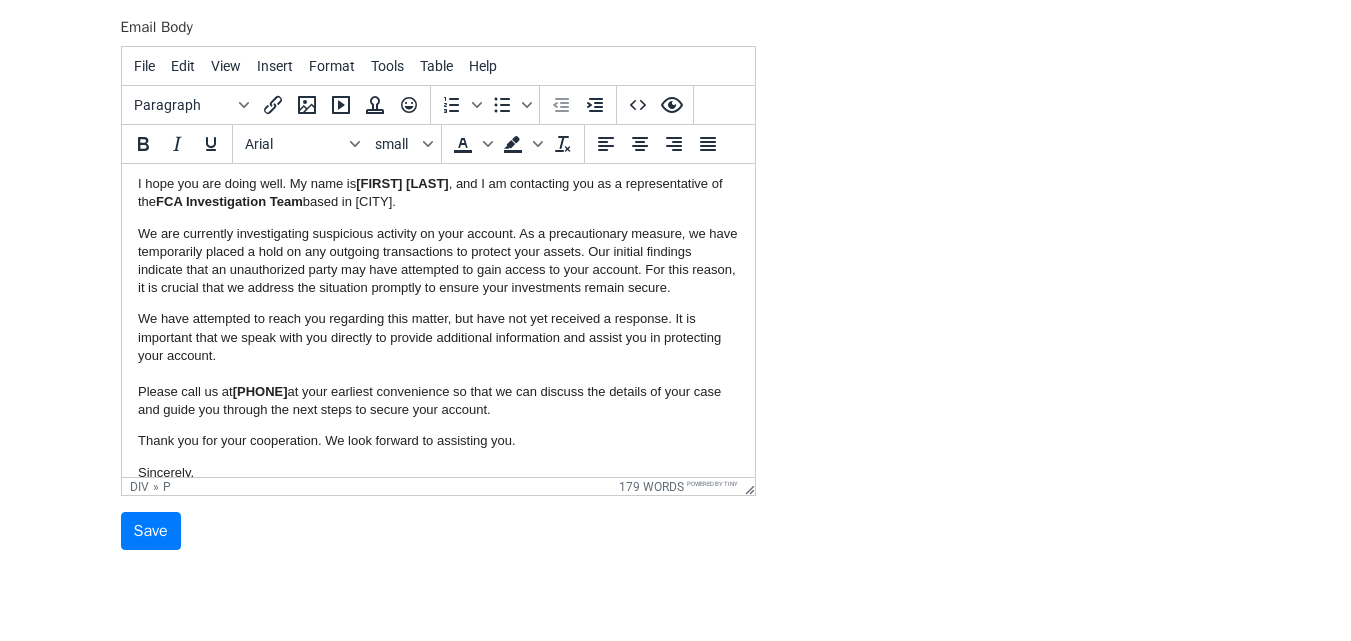 click on "Dear  , I hope you are doing well. My name is  Chris Walker , and I am contacting you as a representative of the  FCA Investigation Team  based in London. We are currently investigating suspicious activity on your account. As a precautionary measure, we have temporarily placed a hold on any outgoing transactions to protect your assets. Our initial findings indicate that an unauthorized party may have attempted to gain access to your account. For this reason, it is crucial that we address the situation promptly to ensure your investments remain secure. We have attempted to reach you regarding this matter, but have not yet received a response. It is important that we speak with you directly to provide additional information and assist you in protecting your account. Please call us at  15872877964  at your earliest convenience so that we can discuss the details of your case and guide you through the next steps to secure your account. Thank you for your cooperation. We look forward to assisting you." at bounding box center (437, 322) 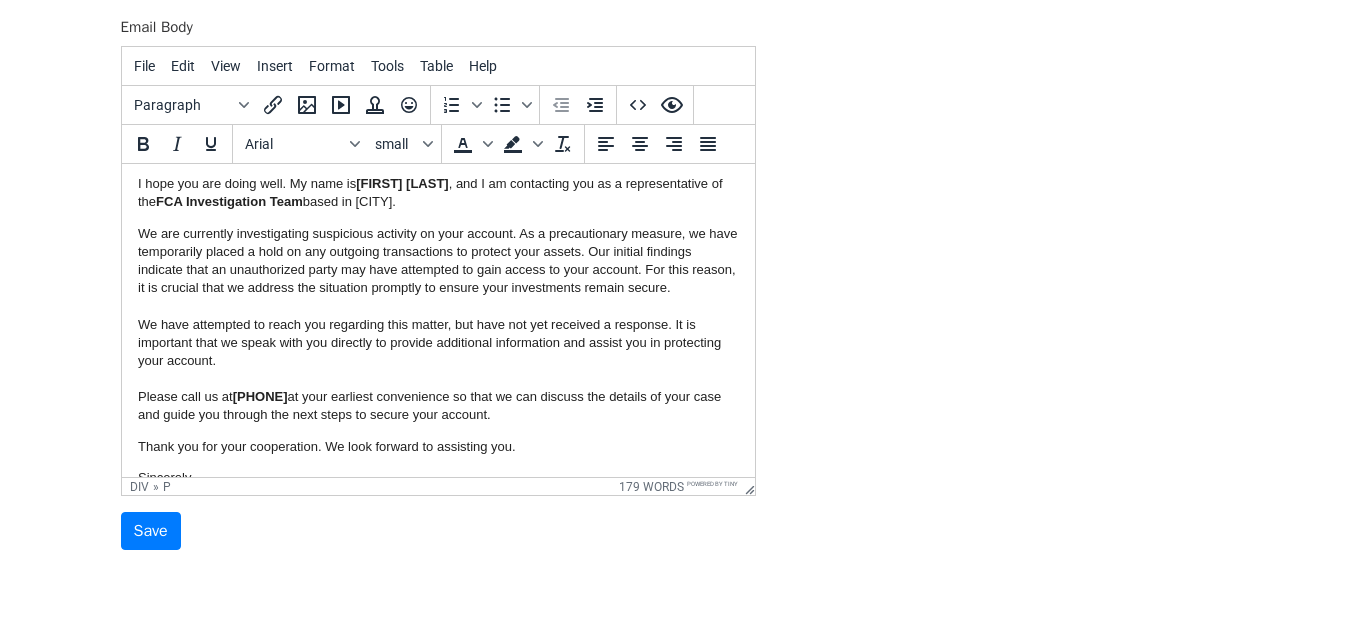 scroll, scrollTop: 0, scrollLeft: 0, axis: both 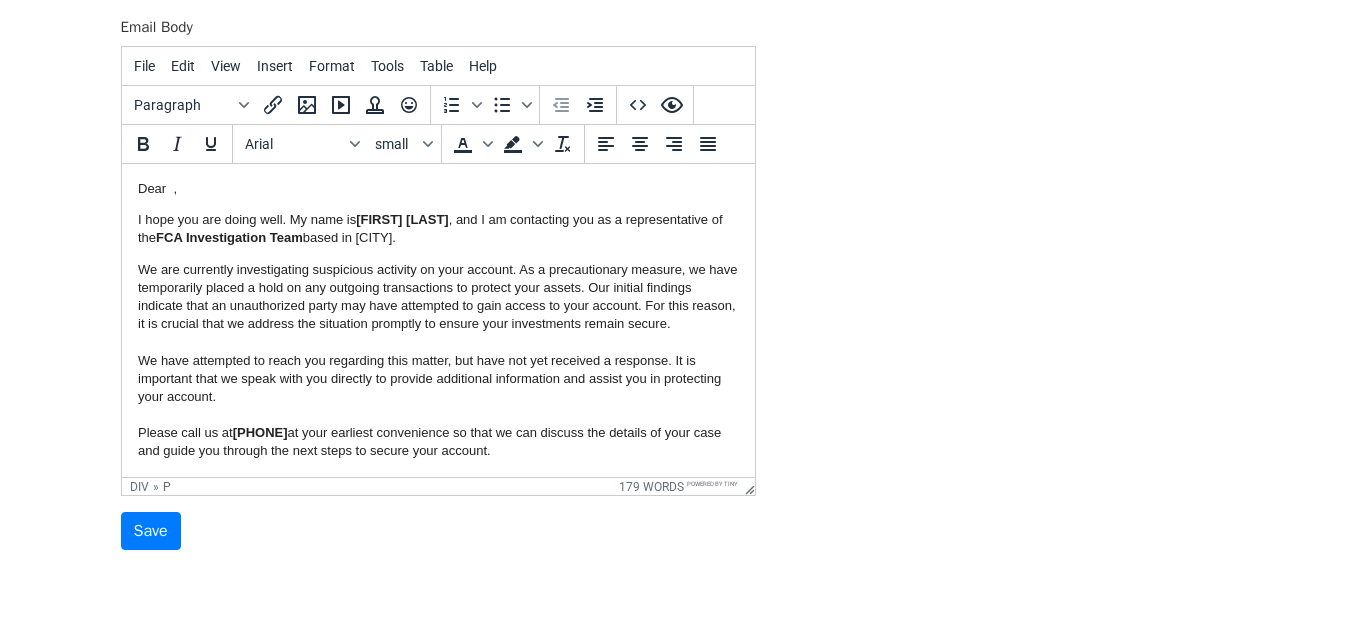 click on "Dear  , I hope you are doing well. My name is  Chris Walker , and I am contacting you as a representative of the  FCA Investigation Team  based in London. We are currently investigating suspicious activity on your account. As a precautionary measure, we have temporarily placed a hold on any outgoing transactions to protect your assets. Our initial findings indicate that an unauthorized party may have attempted to gain access to your account. For this reason, it is crucial that we address the situation promptly to ensure your investments remain secure. We have attempted to reach you regarding this matter, but have not yet received a response. It is important that we speak with you directly to provide additional information and assist you in protecting your account. Please call us at  15872877964  at your earliest convenience so that we can discuss the details of your case and guide you through the next steps to secure your account. Thank you for your cooperation. We look forward to assisting you." at bounding box center (437, 385) 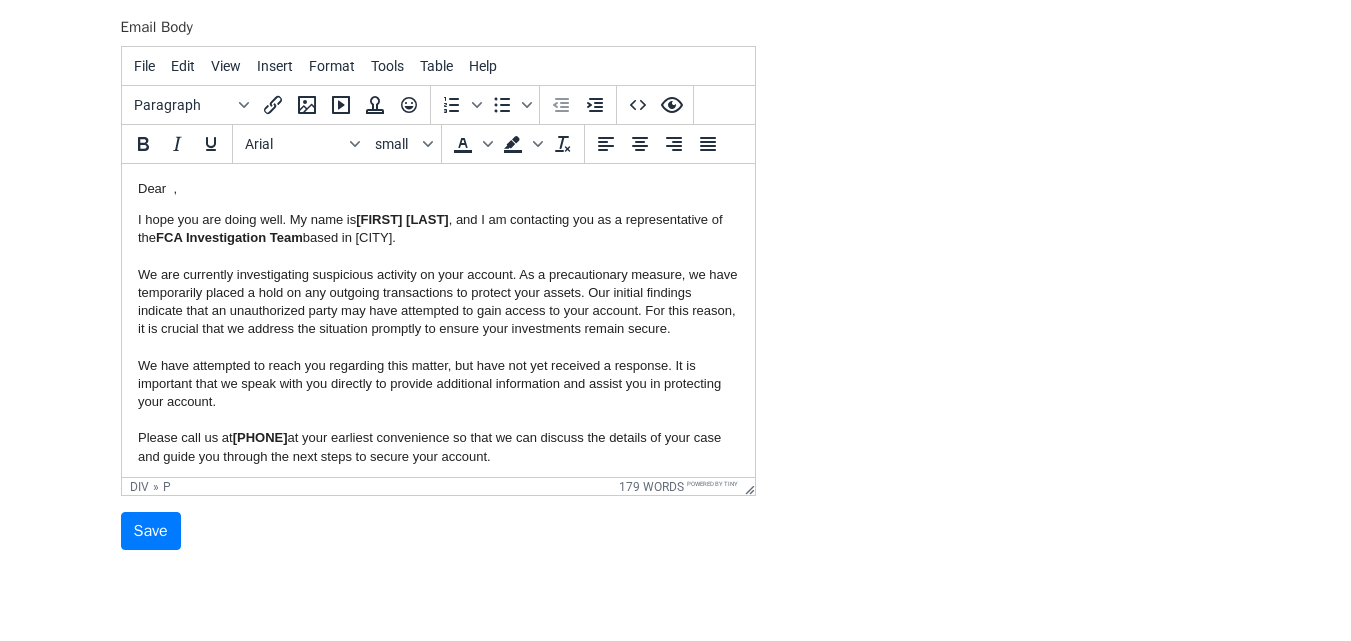 click on "I hope you are doing well. My name is  Chris Walker , and I am contacting you as a representative of the  FCA Investigation Team  based in London. We are currently investigating suspicious activity on your account. As a precautionary measure, we have temporarily placed a hold on any outgoing transactions to protect your assets. Our initial findings indicate that an unauthorized party may have attempted to gain access to your account. For this reason, it is crucial that we address the situation promptly to ensure your investments remain secure. We have attempted to reach you regarding this matter, but have not yet received a response. It is important that we speak with you directly to provide additional information and assist you in protecting your account. Please call us at  15872877964  at your earliest convenience so that we can discuss the details of your case and guide you through the next steps to secure your account." at bounding box center (437, 338) 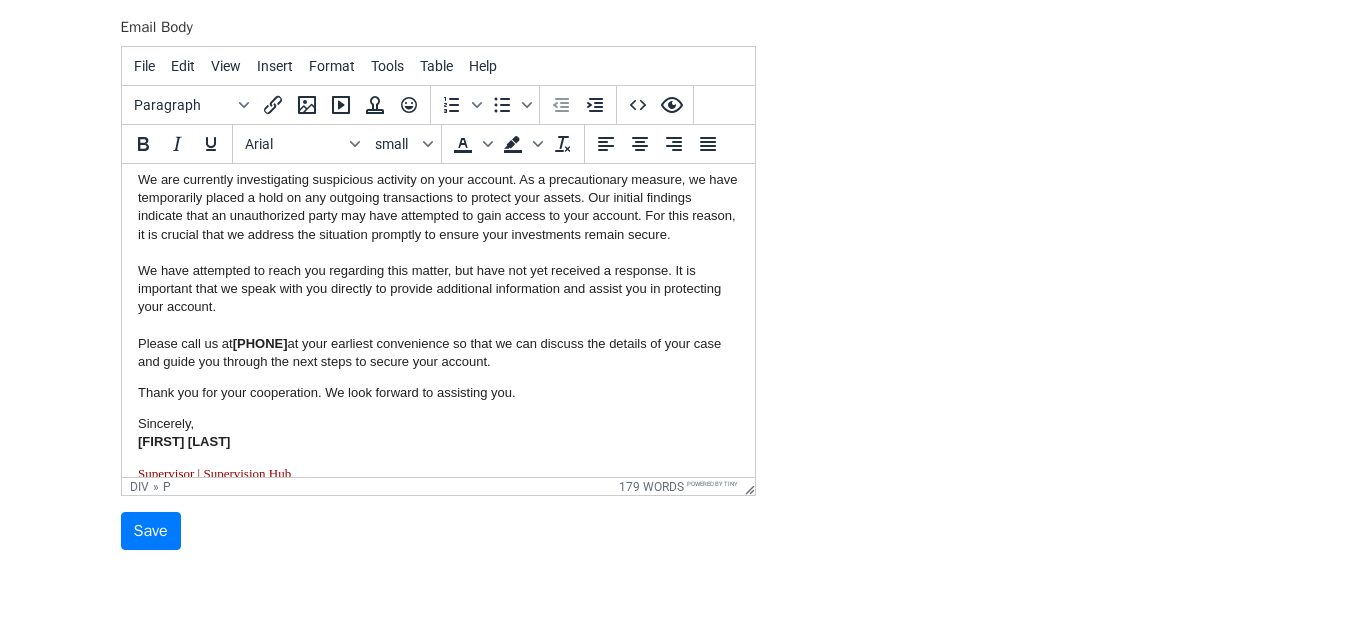 scroll, scrollTop: 142, scrollLeft: 0, axis: vertical 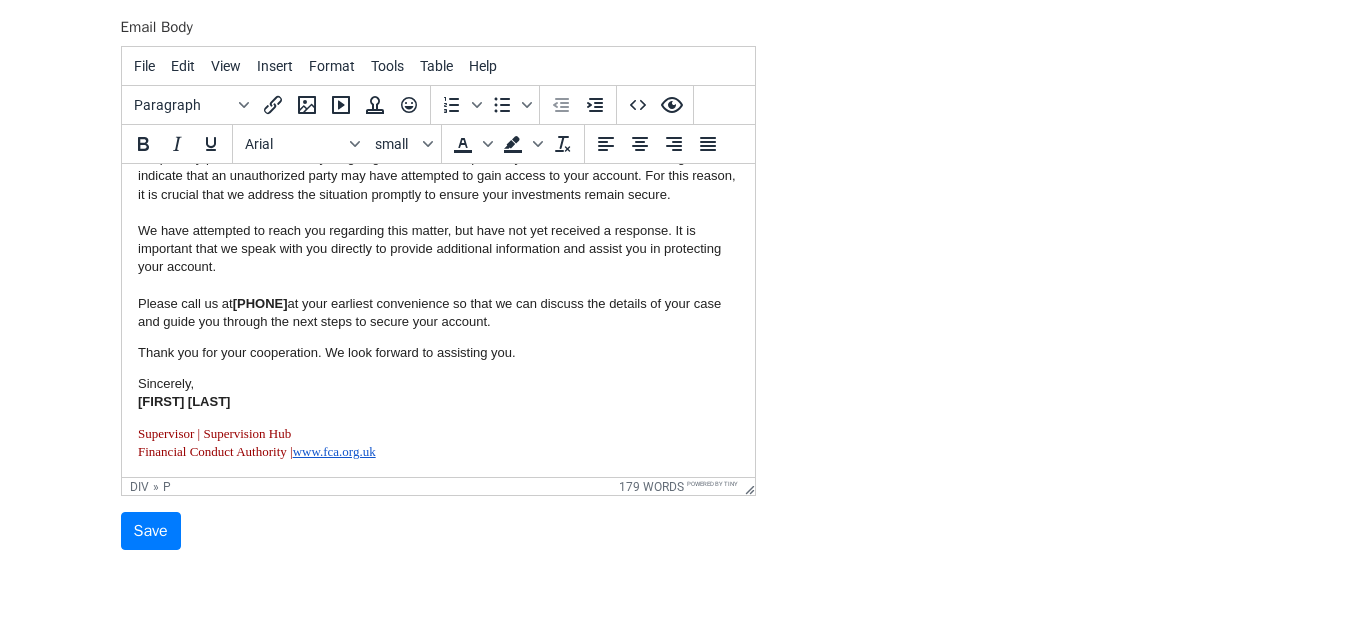 click on "Thank you for your cooperation. We look forward to assisting you." at bounding box center [437, 353] 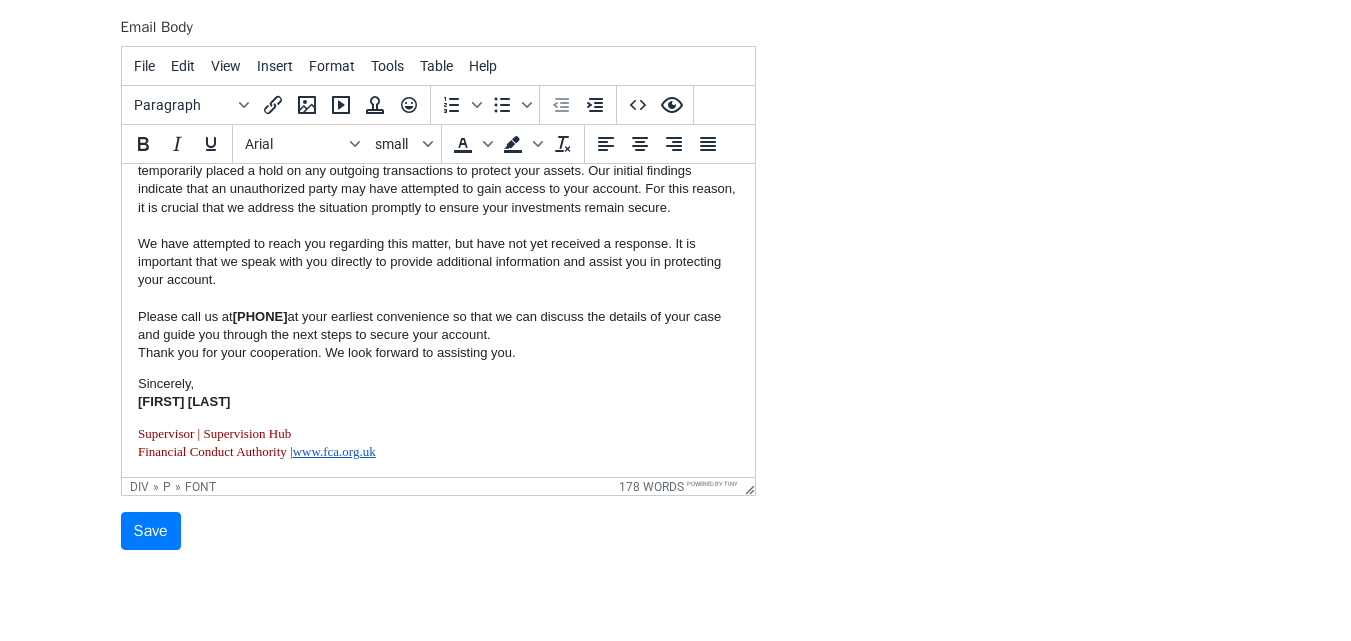scroll, scrollTop: 142, scrollLeft: 0, axis: vertical 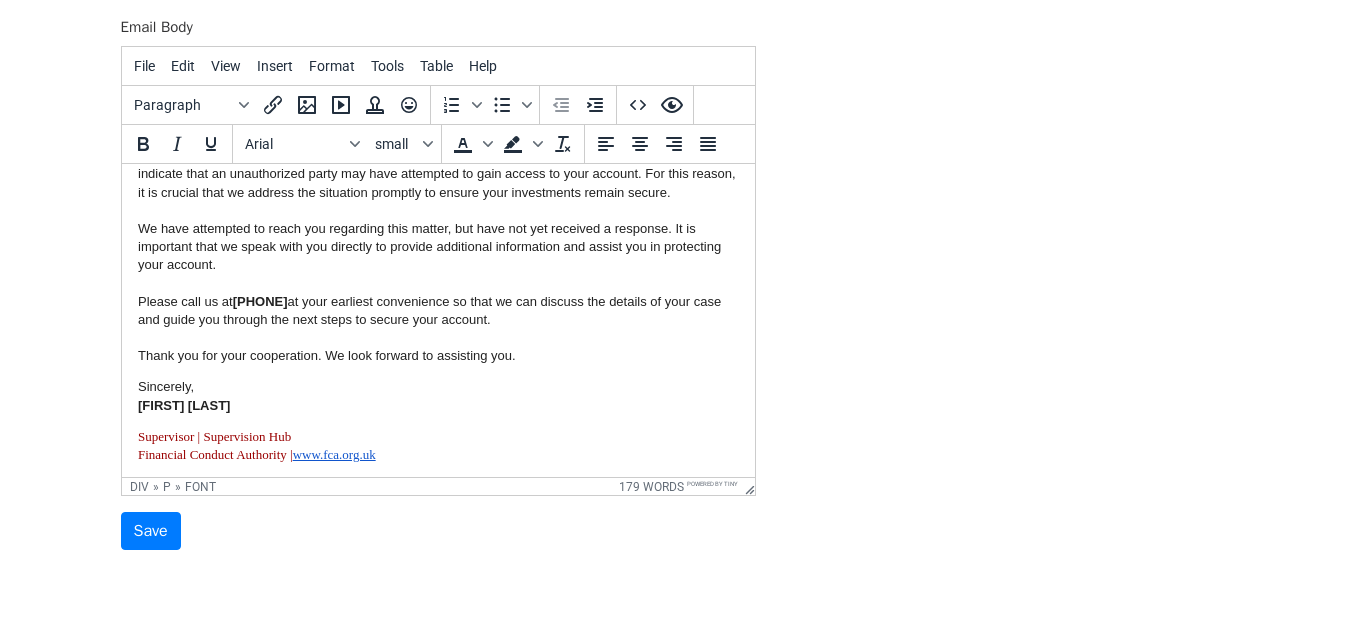 click on "Sincerely, Chris Walker" at bounding box center [437, 396] 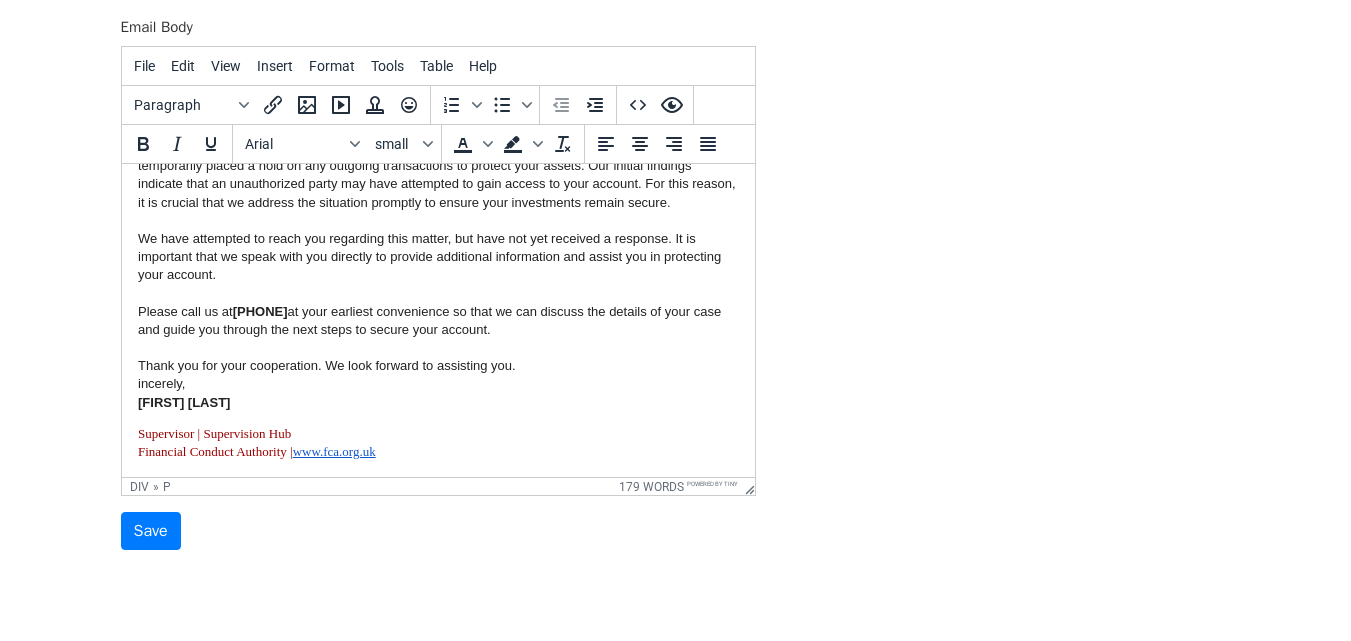 scroll, scrollTop: 142, scrollLeft: 0, axis: vertical 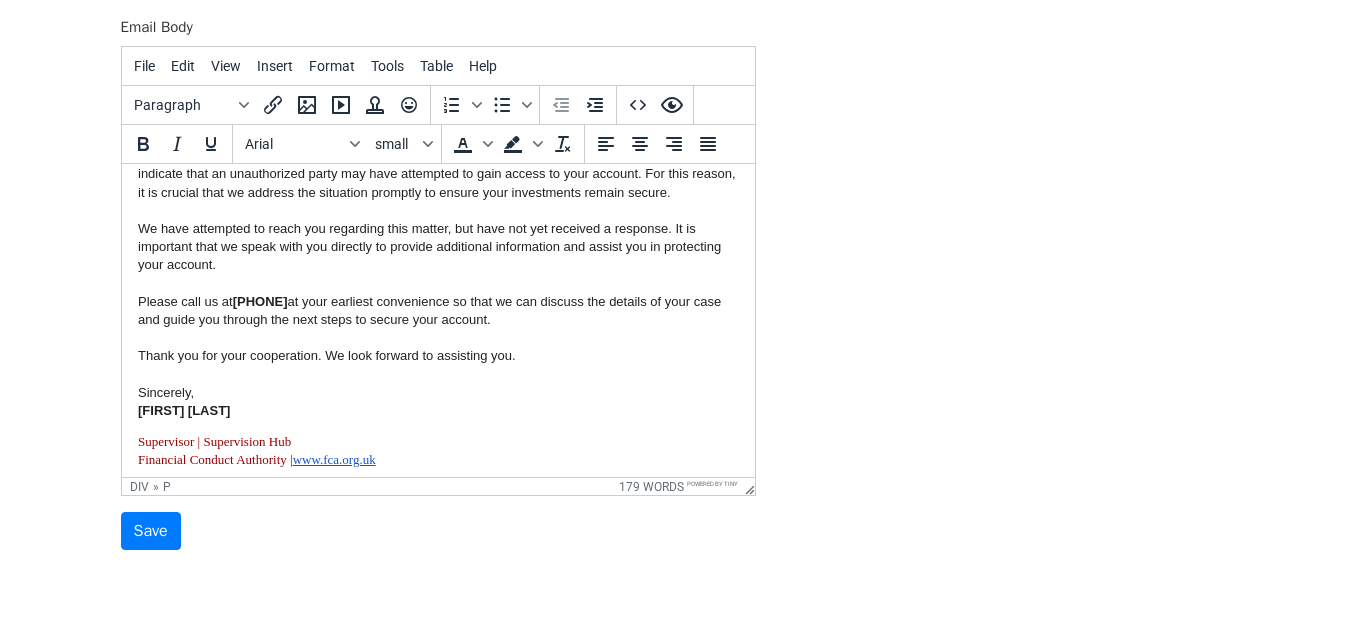 click on "Dear  , I hope you are doing well. My name is  Chris Walker , and I am contacting you as a representative of the  FCA Investigation Team  based in London. We are currently investigating suspicious activity on your account. As a precautionary measure, we have temporarily placed a hold on any outgoing transactions to protect your assets. Our initial findings indicate that an unauthorized party may have attempted to gain access to your account. For this reason, it is crucial that we address the situation promptly to ensure your investments remain secure. We have attempted to reach you regarding this matter, but have not yet received a response. It is important that we speak with you directly to provide additional information and assist you in protecting your account. Please call us at  15872877964  at your earliest convenience so that we can discuss the details of your case and guide you through the next steps to secure your account. Thank you for your cooperation. We look forward to assisting you." at bounding box center (437, 229) 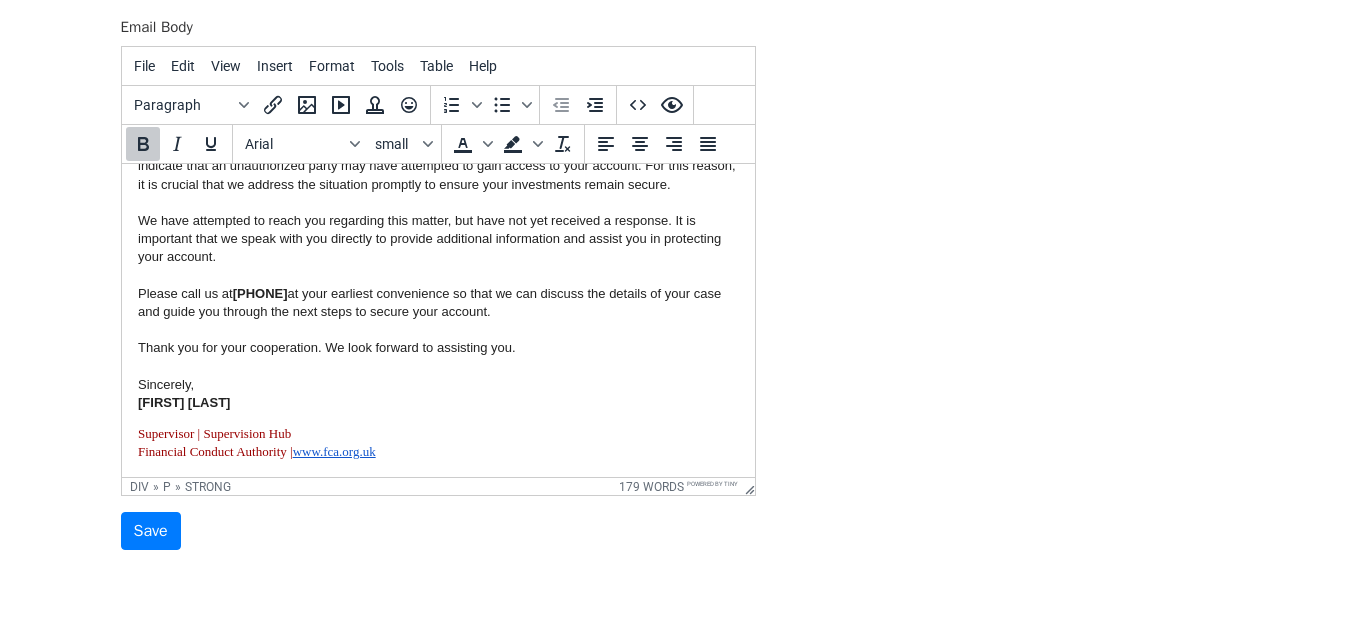 scroll, scrollTop: 371, scrollLeft: 0, axis: vertical 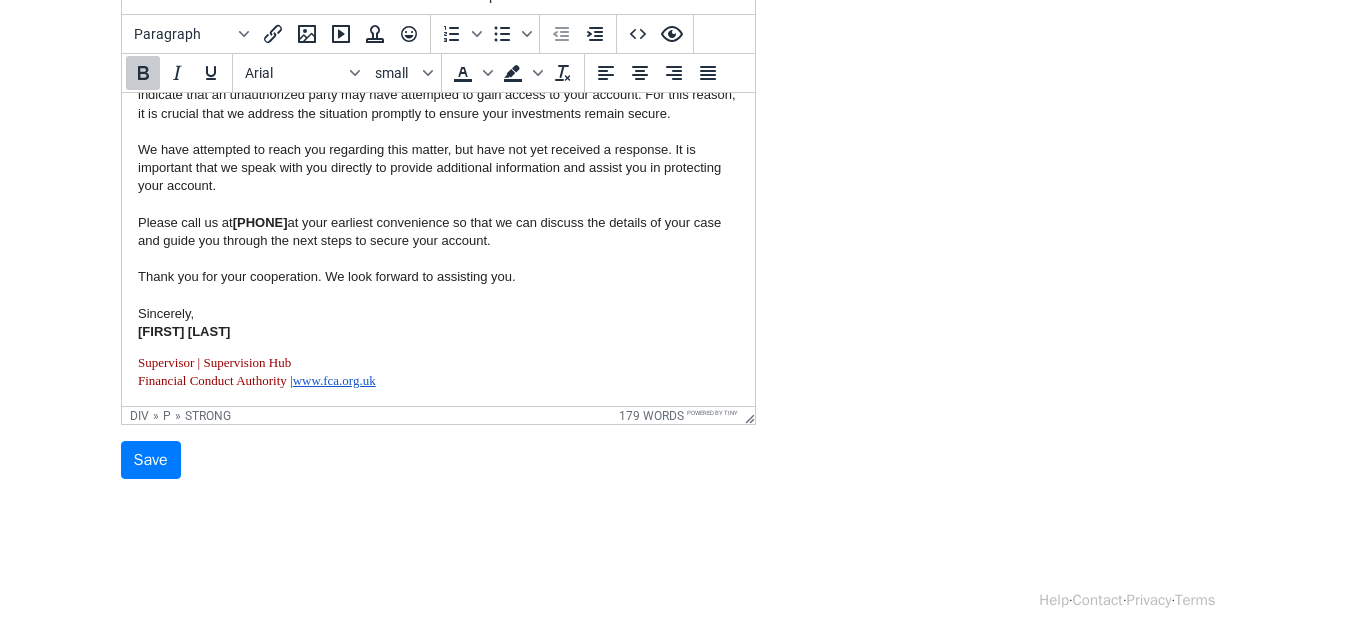 click on "Dear  , I hope you are doing well. My name is  Chris Walker , and I am contacting you as a representative of the  FCA Investigation Team  based in London. We are currently investigating suspicious activity on your account. As a precautionary measure, we have temporarily placed a hold on any outgoing transactions to protect your assets. Our initial findings indicate that an unauthorized party may have attempted to gain access to your account. For this reason, it is crucial that we address the situation promptly to ensure your investments remain secure. We have attempted to reach you regarding this matter, but have not yet received a response. It is important that we speak with you directly to provide additional information and assist you in protecting your account. Please call us at  15872877964  at your earliest convenience so that we can discuss the details of your case and guide you through the next steps to secure your account. Thank you for your cooperation. We look forward to assisting you." at bounding box center (437, 174) 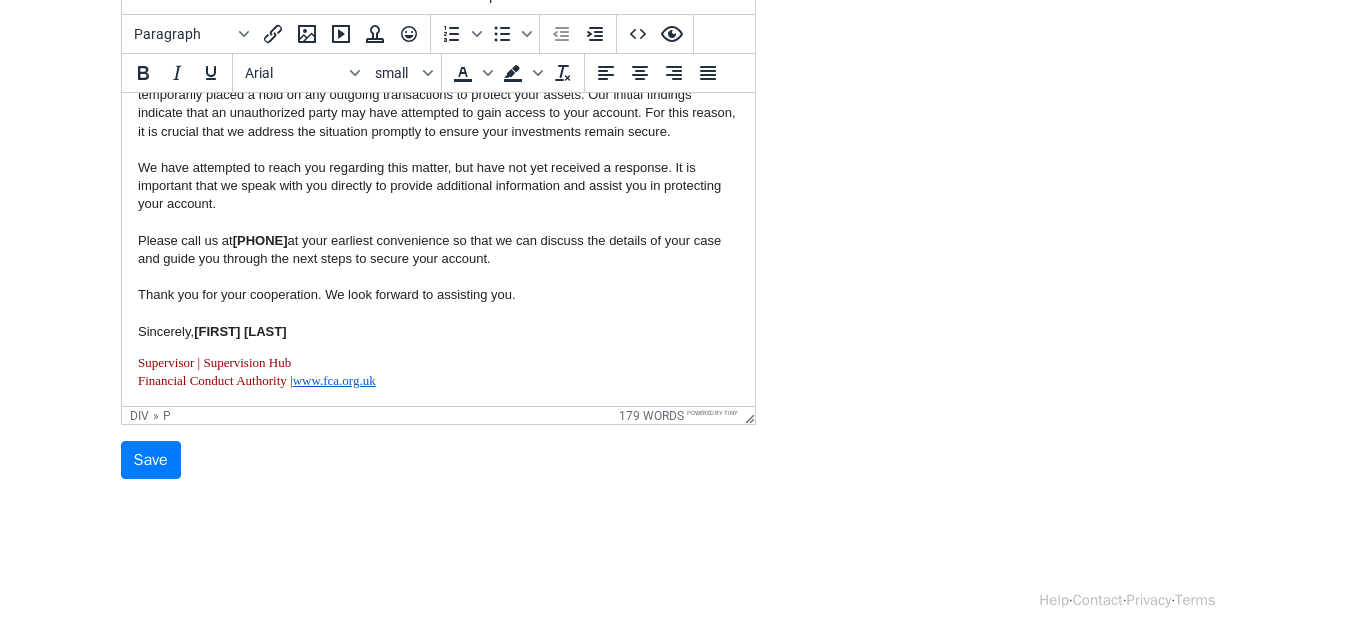 scroll, scrollTop: 152, scrollLeft: 0, axis: vertical 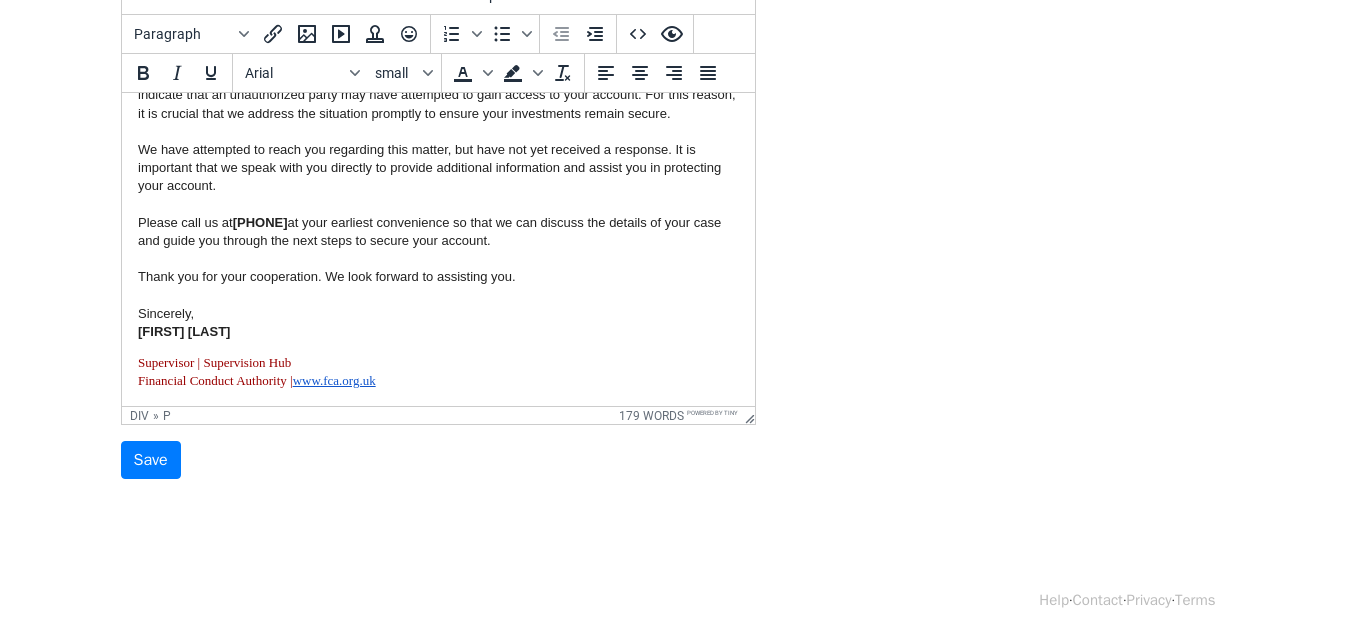 click on "Dear  , I hope you are doing well. My name is  Chris Walker , and I am contacting you as a representative of the  FCA Investigation Team  based in London. We are currently investigating suspicious activity on your account. As a precautionary measure, we have temporarily placed a hold on any outgoing transactions to protect your assets. Our initial findings indicate that an unauthorized party may have attempted to gain access to your account. For this reason, it is crucial that we address the situation promptly to ensure your investments remain secure. We have attempted to reach you regarding this matter, but have not yet received a response. It is important that we speak with you directly to provide additional information and assist you in protecting your account. Please call us at  15872877964  at your earliest convenience so that we can discuss the details of your case and guide you through the next steps to secure your account. Thank you for your cooperation. We look forward to assisting you." at bounding box center [437, 150] 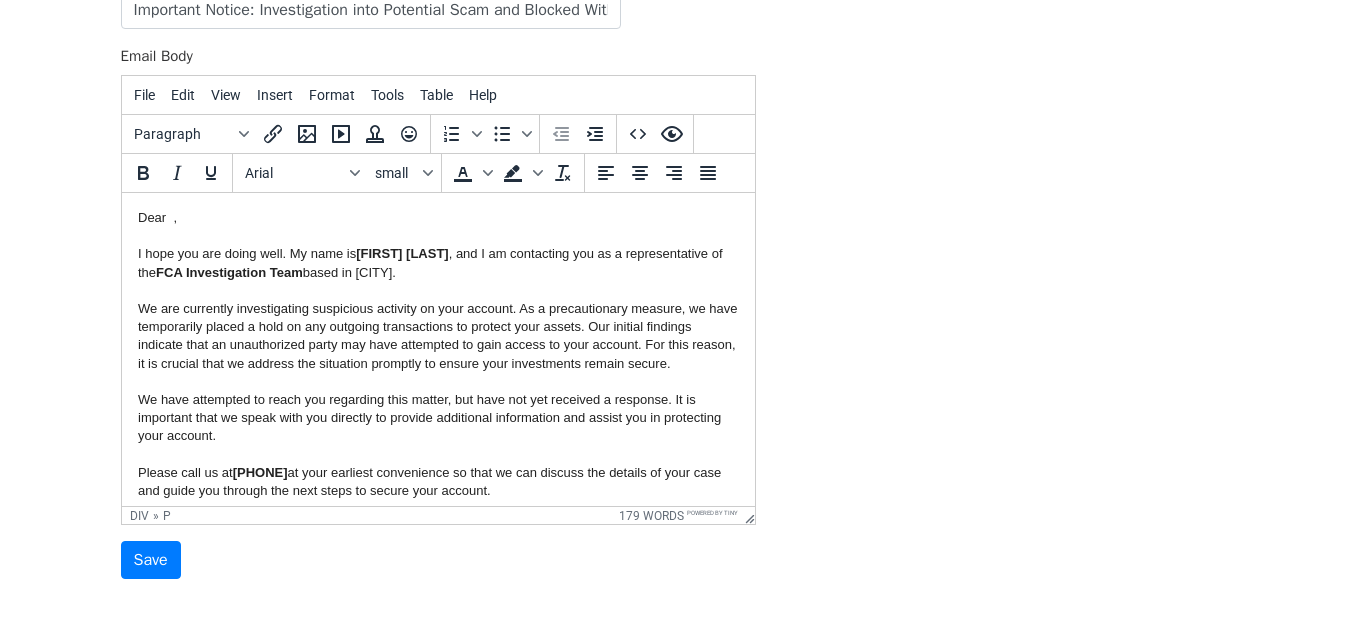 scroll, scrollTop: 152, scrollLeft: 0, axis: vertical 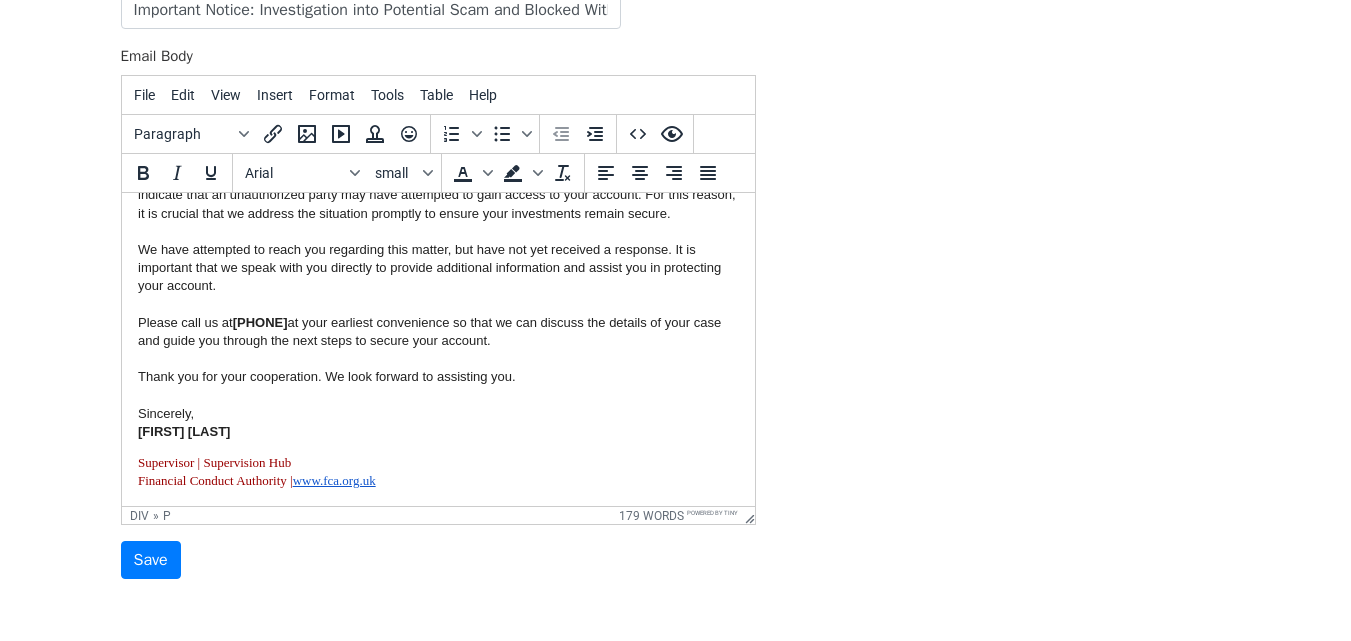 click on "Dear  , I hope you are doing well. My name is  Chris Walker , and I am contacting you as a representative of the  FCA Investigation Team  based in London. We are currently investigating suspicious activity on your account. As a precautionary measure, we have temporarily placed a hold on any outgoing transactions to protect your assets. Our initial findings indicate that an unauthorized party may have attempted to gain access to your account. For this reason, it is crucial that we address the situation promptly to ensure your investments remain secure. We have attempted to reach you regarding this matter, but have not yet received a response. It is important that we speak with you directly to provide additional information and assist you in protecting your account. Please call us at  15872877964  at your earliest convenience so that we can discuss the details of your case and guide you through the next steps to secure your account. Thank you for your cooperation. We look forward to assisting you." at bounding box center [437, 250] 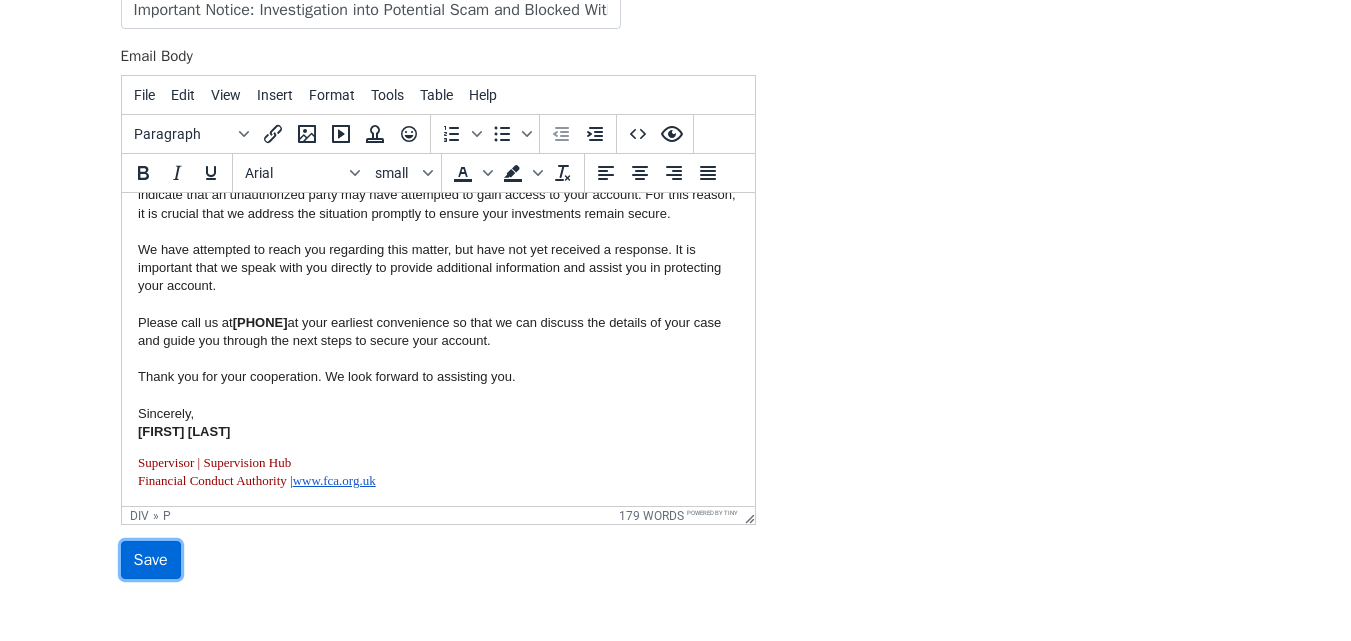 click on "Save" at bounding box center (151, 560) 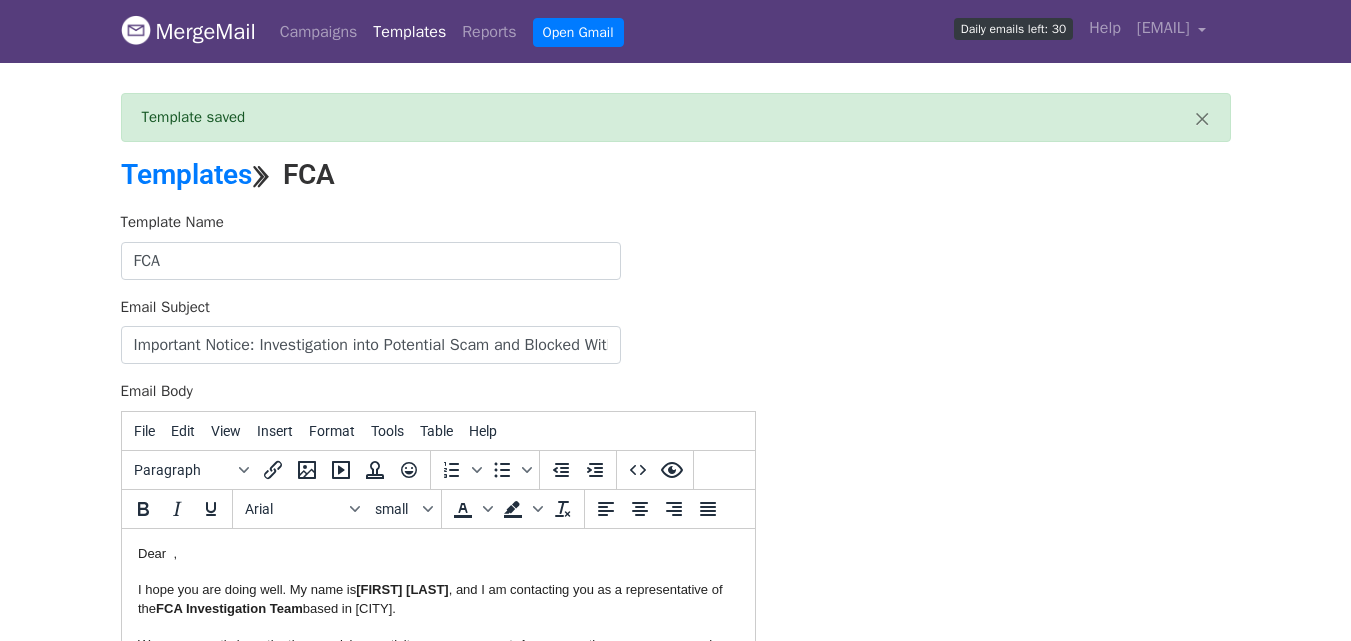 scroll, scrollTop: 0, scrollLeft: 0, axis: both 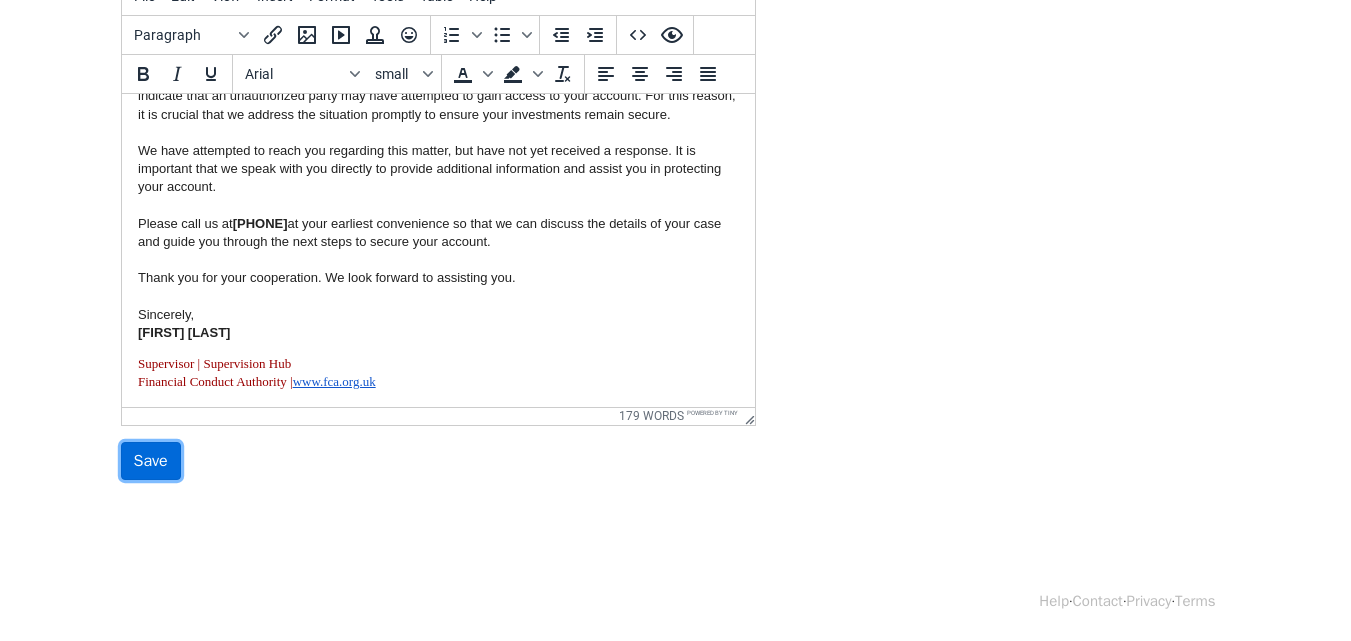 click on "Save" at bounding box center (151, 461) 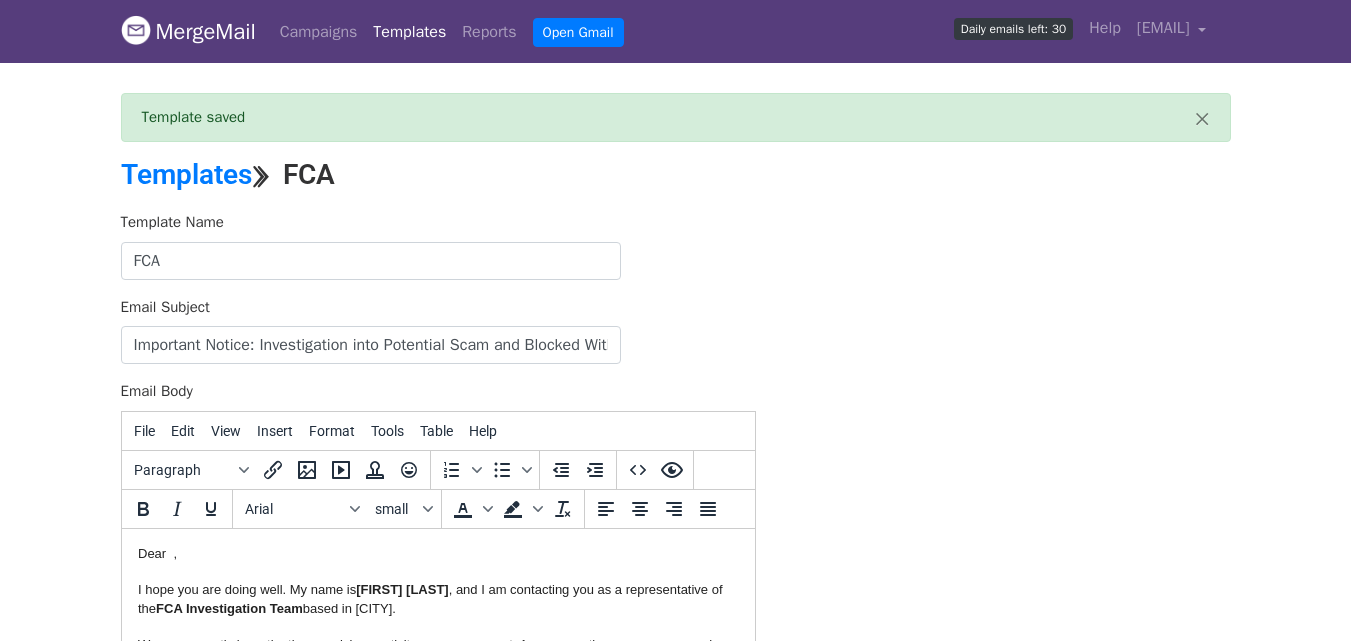 scroll, scrollTop: 0, scrollLeft: 0, axis: both 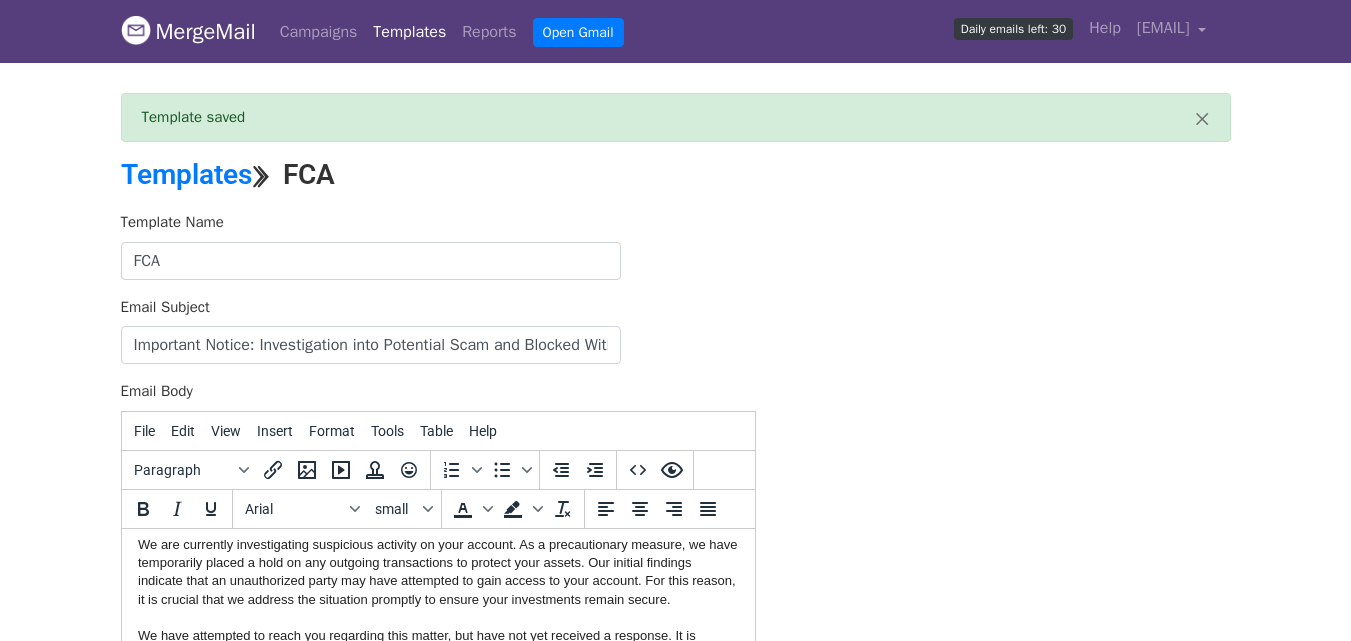 click on "Templates" at bounding box center [409, 32] 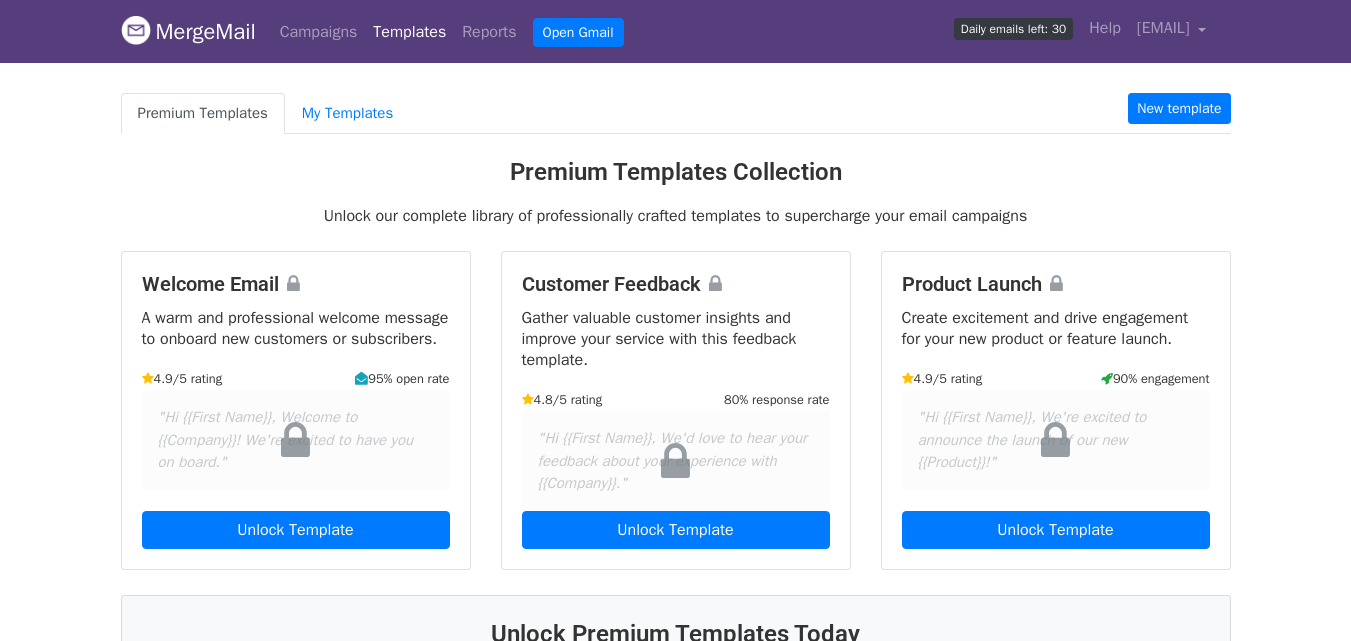 scroll, scrollTop: 0, scrollLeft: 0, axis: both 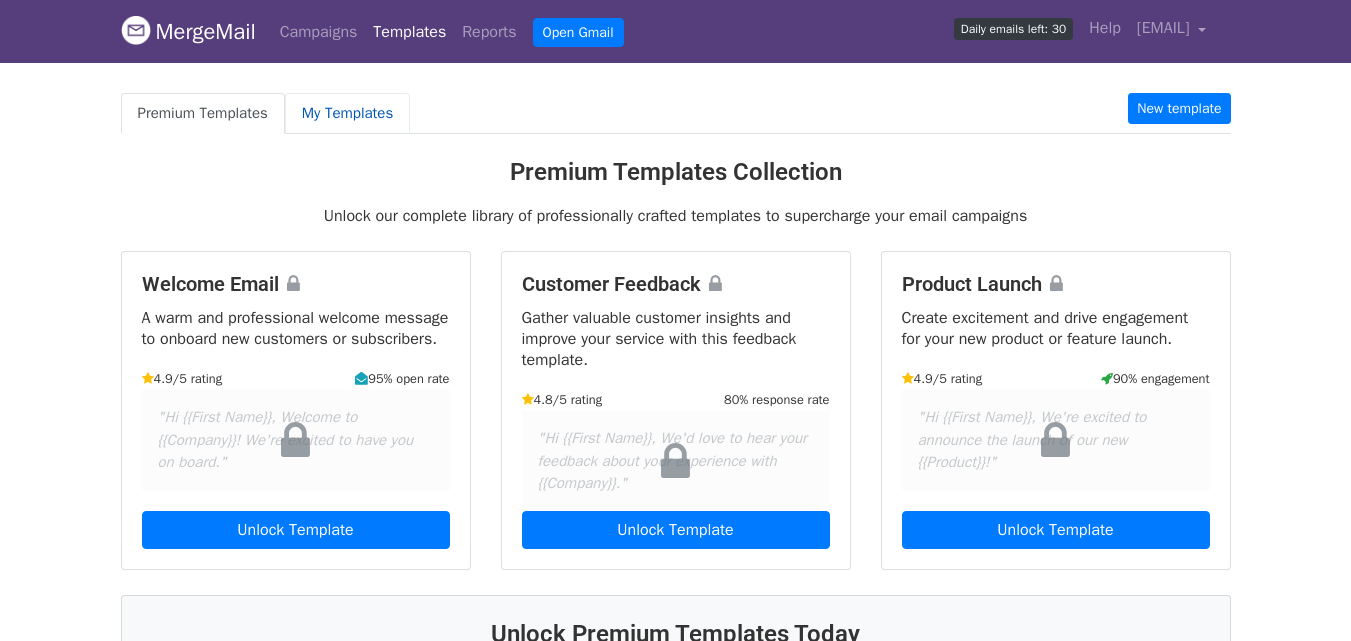 click on "My Templates" at bounding box center (347, 113) 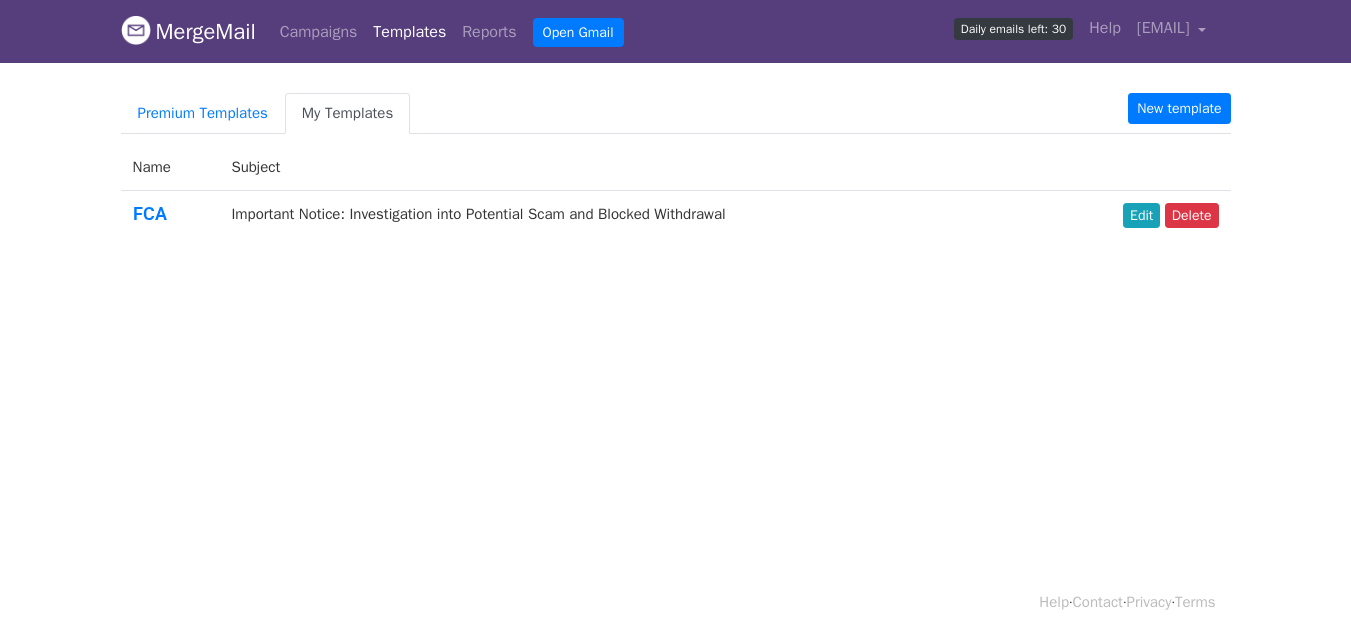 scroll, scrollTop: 0, scrollLeft: 0, axis: both 